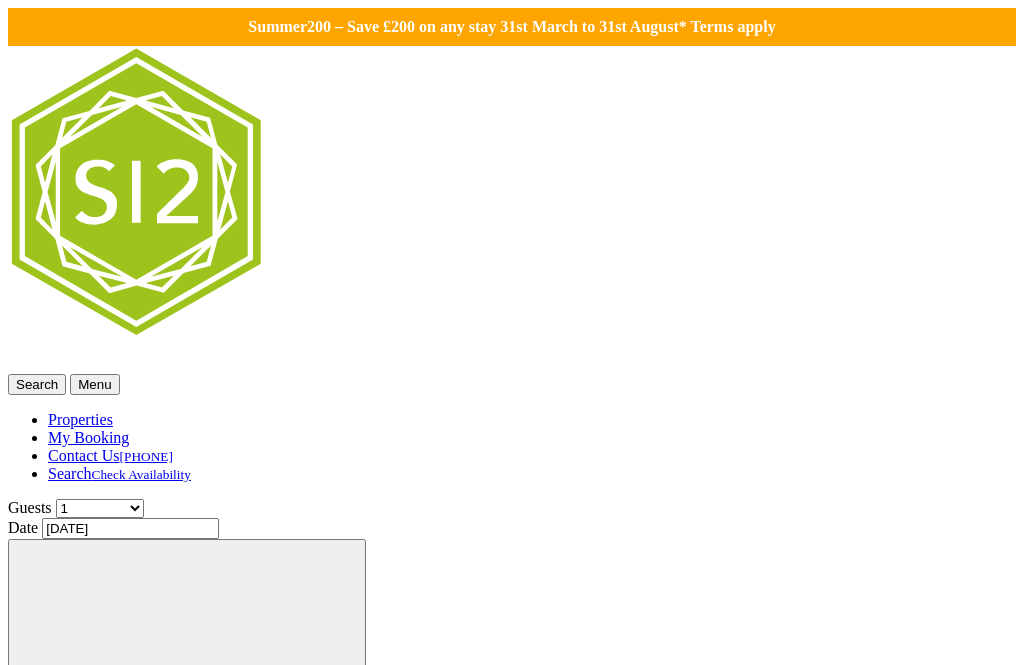 scroll, scrollTop: 0, scrollLeft: 0, axis: both 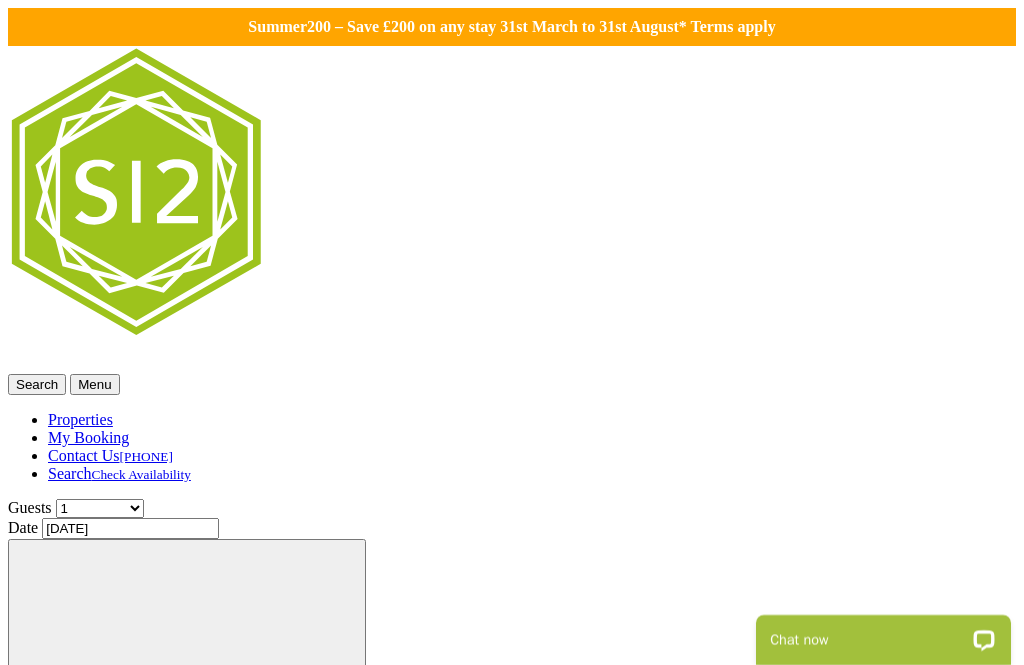 click on "Properties" at bounding box center (80, 419) 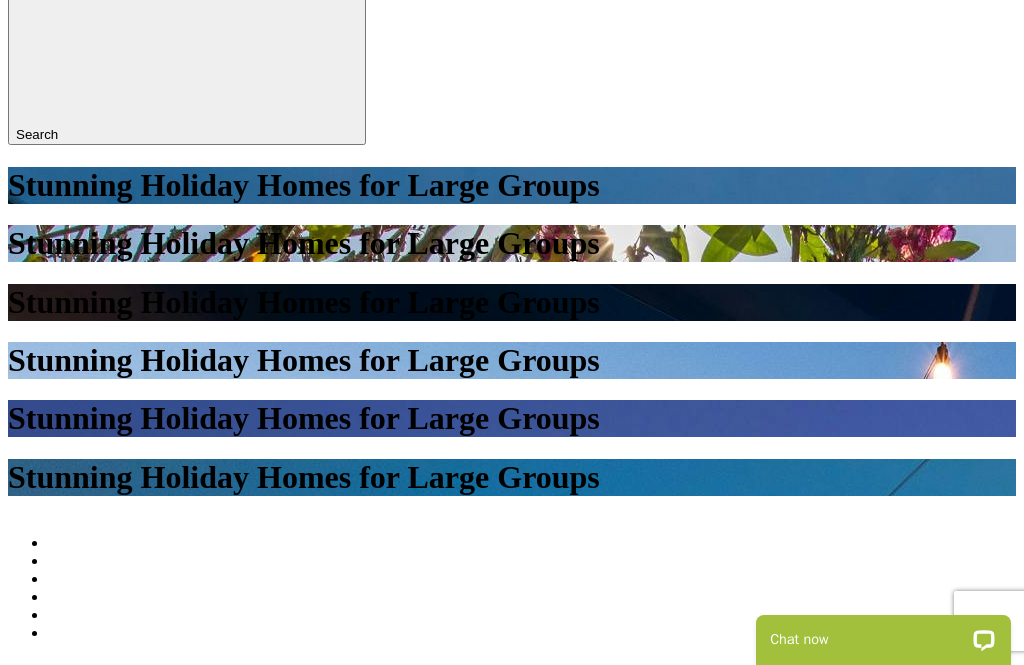 scroll, scrollTop: 0, scrollLeft: 0, axis: both 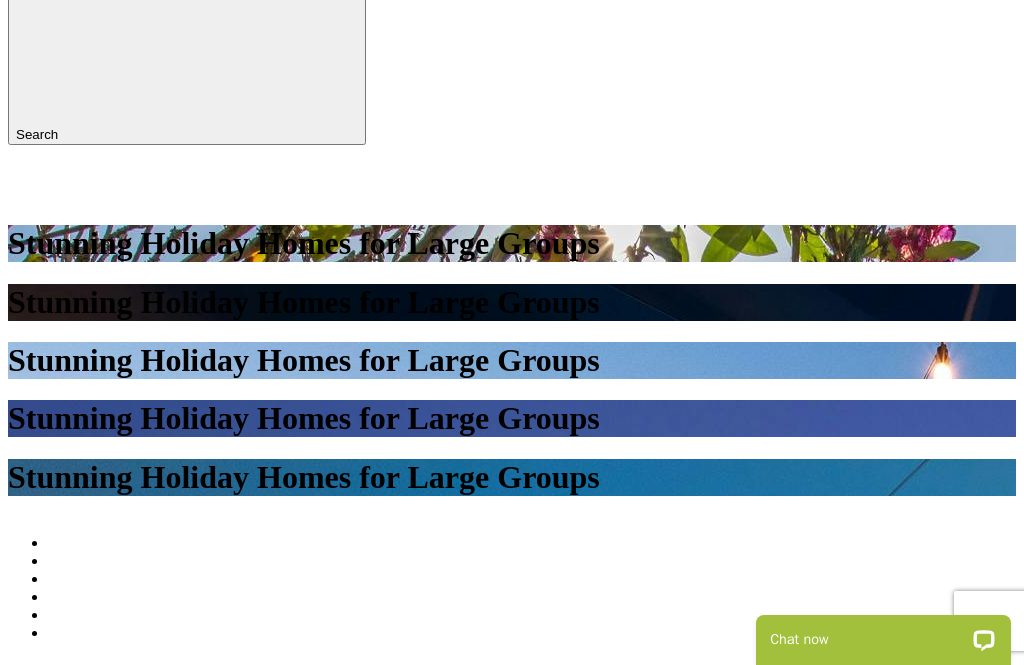 select on "10" 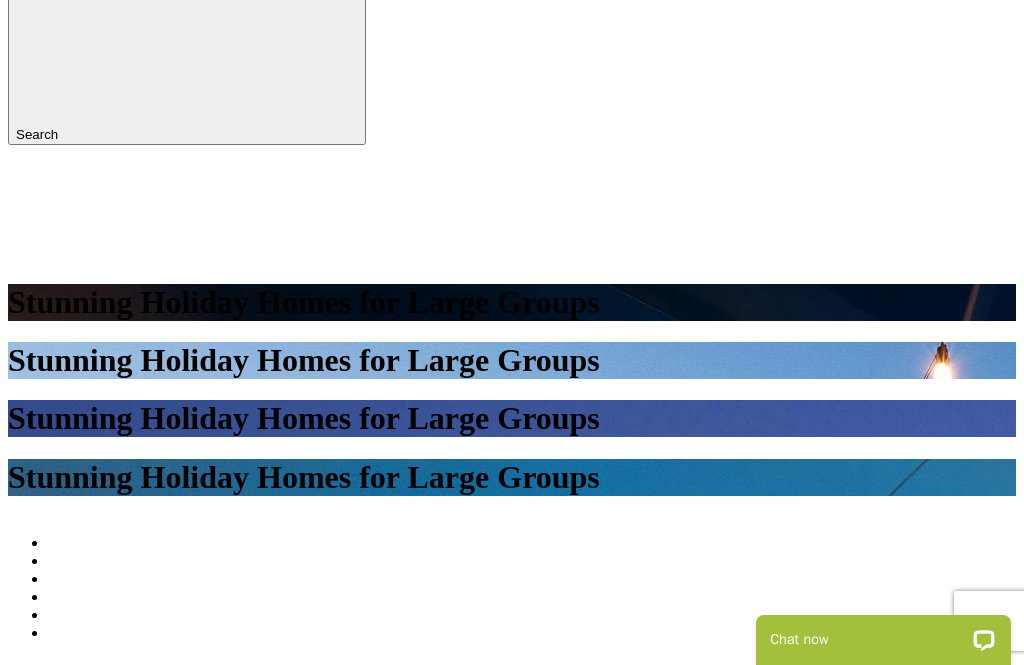 select on "[NUMBER]" 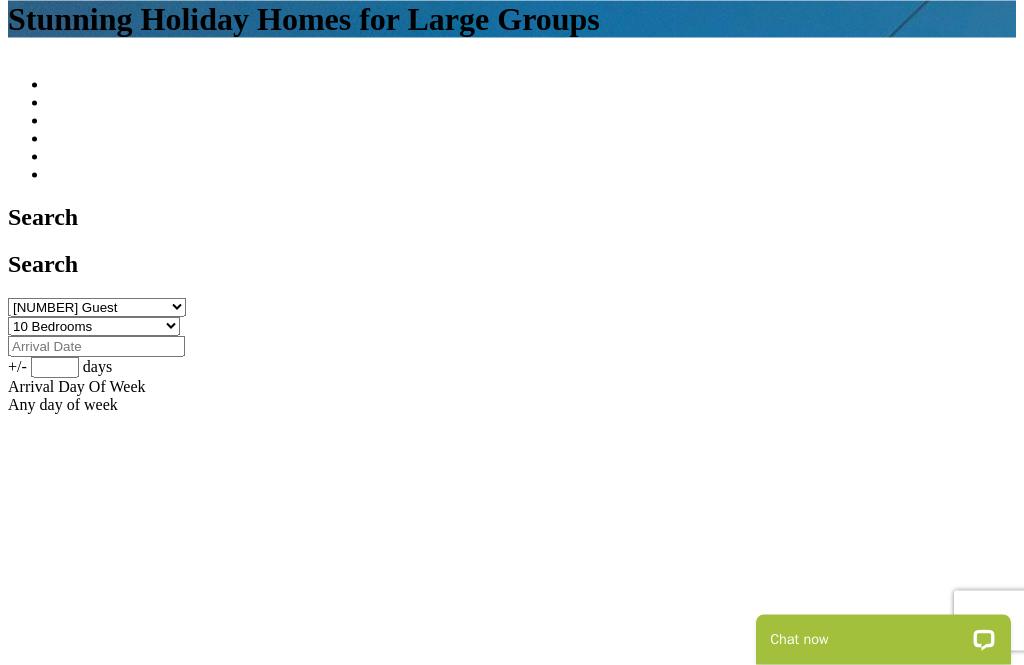 click on "Somerset" at bounding box center (18, 2765) 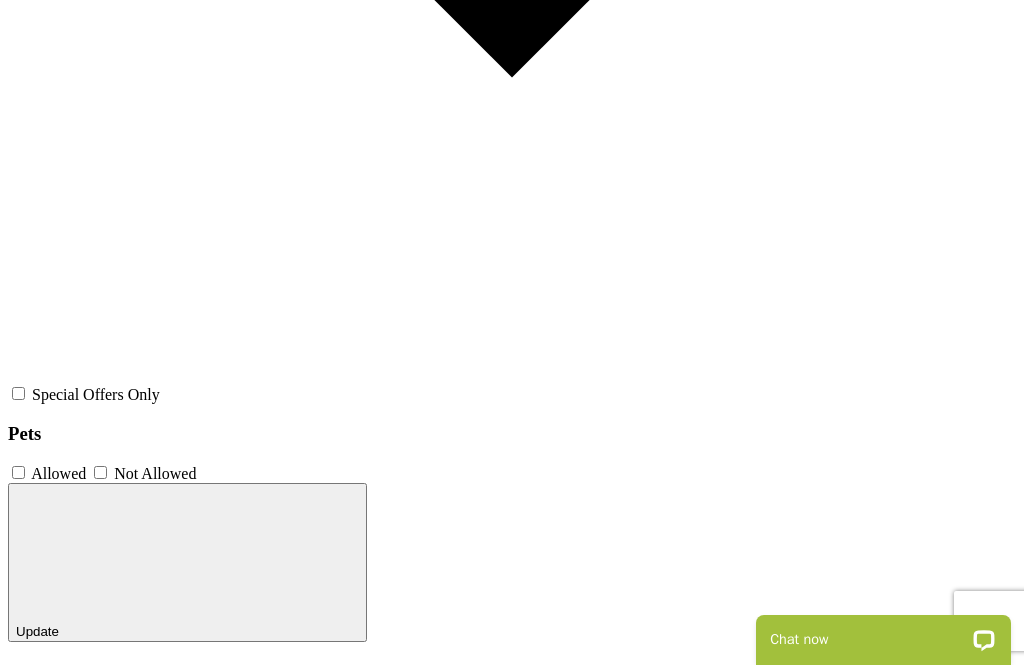 scroll, scrollTop: 3067, scrollLeft: 0, axis: vertical 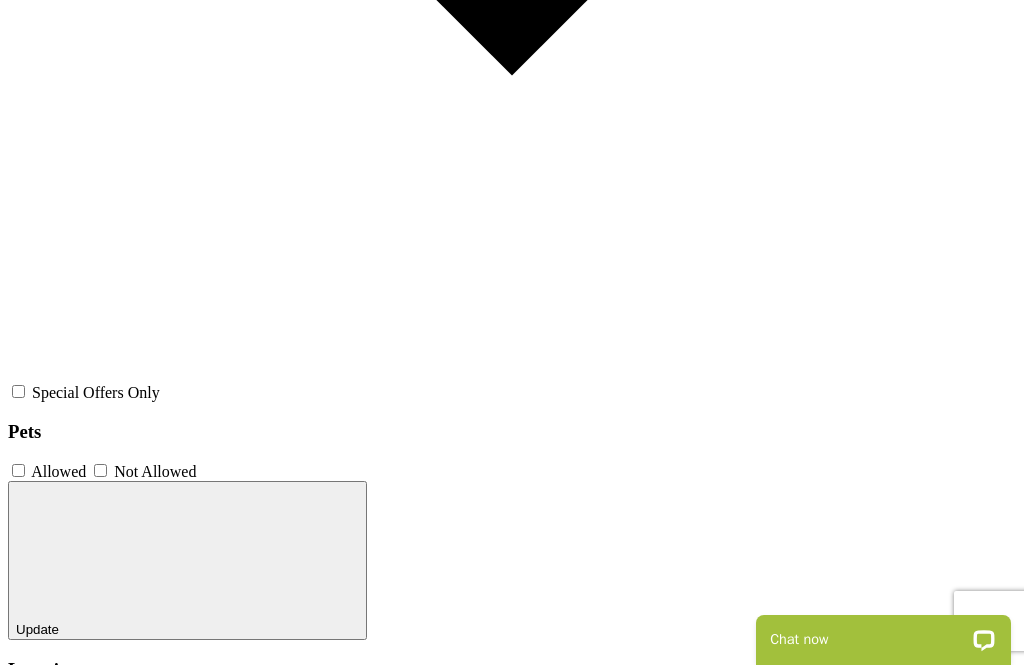 click at bounding box center (88, 4371) 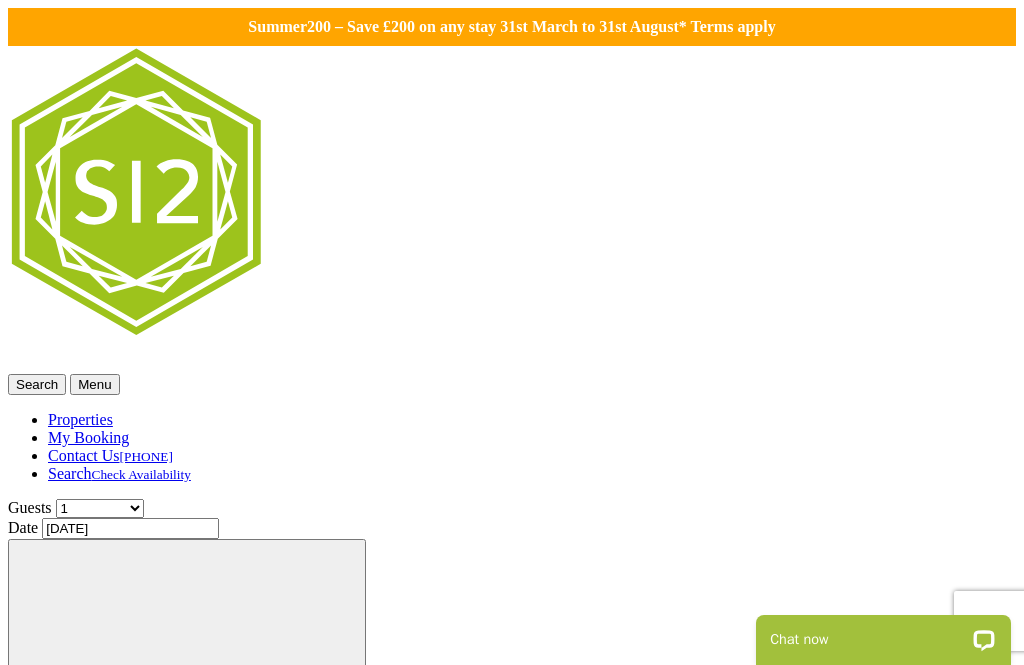 scroll, scrollTop: 0, scrollLeft: 0, axis: both 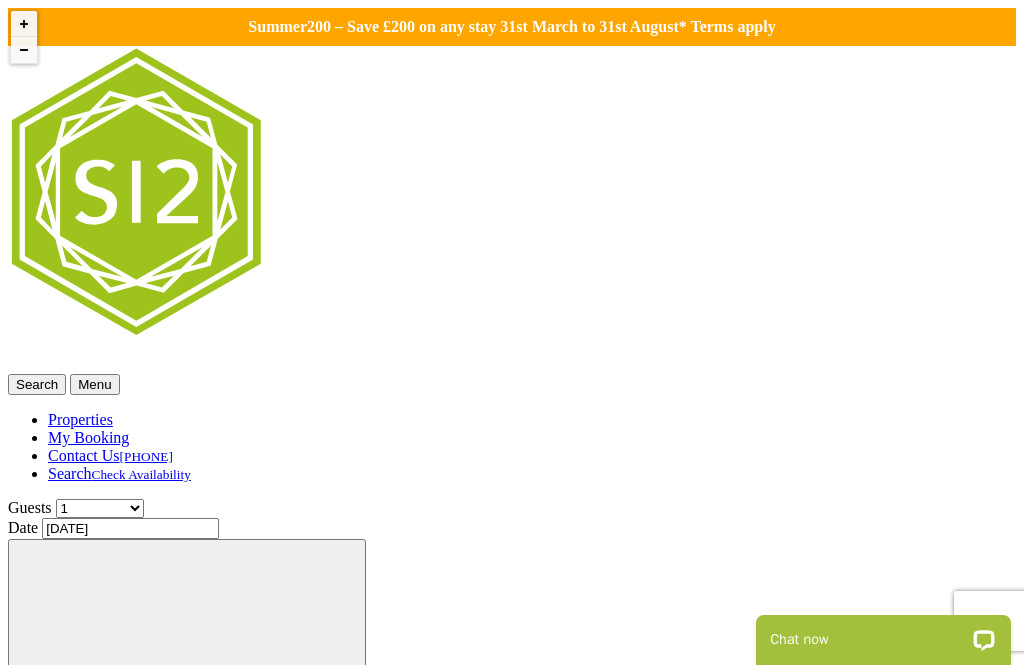 click at bounding box center [512, 698] 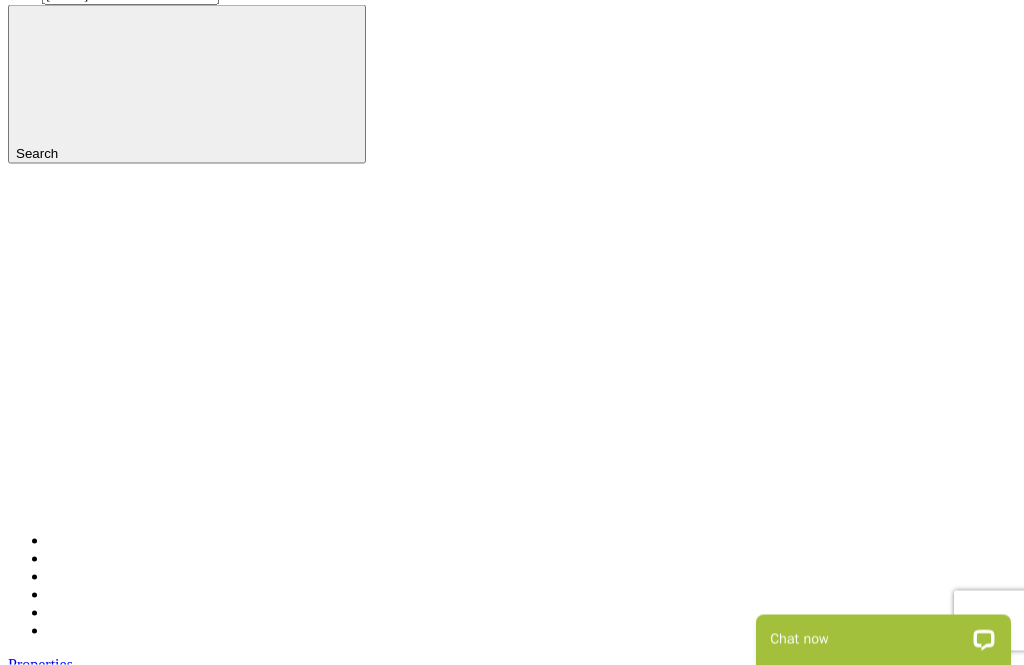 scroll, scrollTop: 535, scrollLeft: 0, axis: vertical 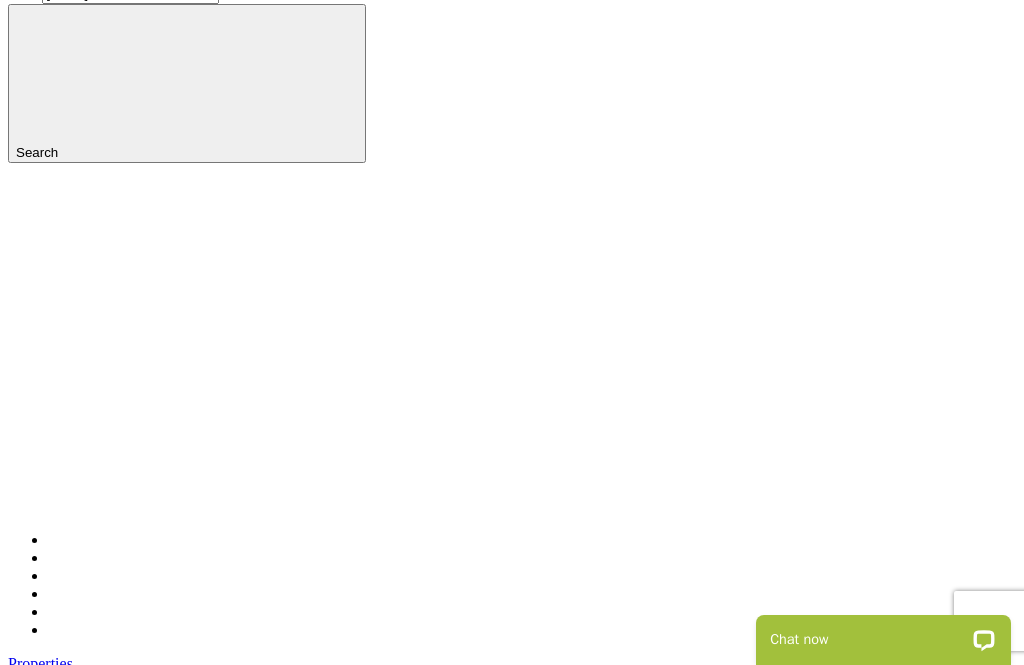 click on "Gallery" at bounding box center (72, 779) 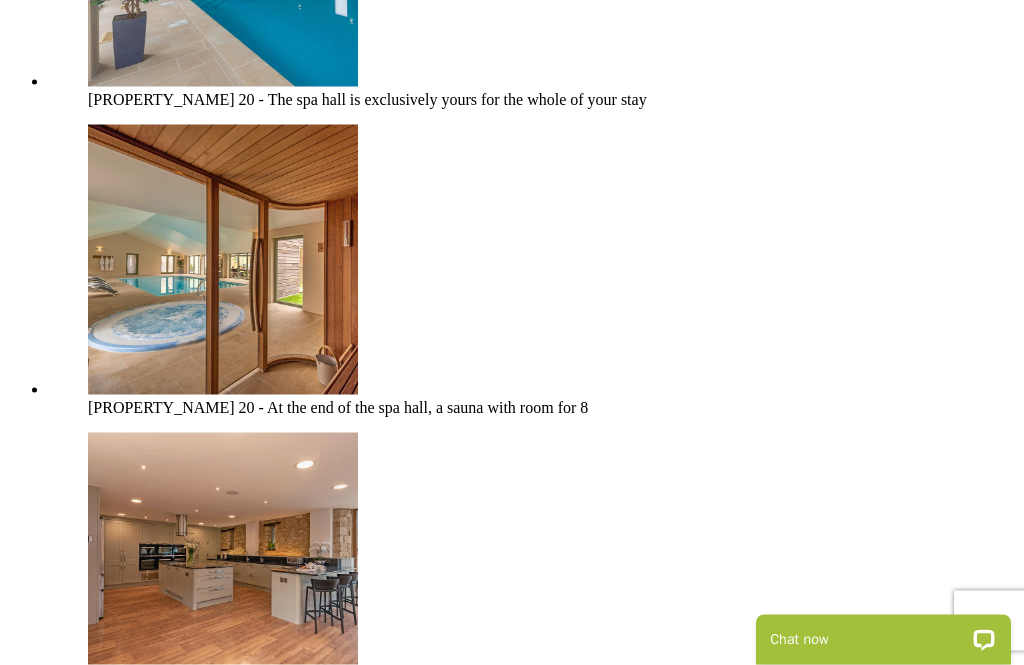scroll, scrollTop: 2354, scrollLeft: 0, axis: vertical 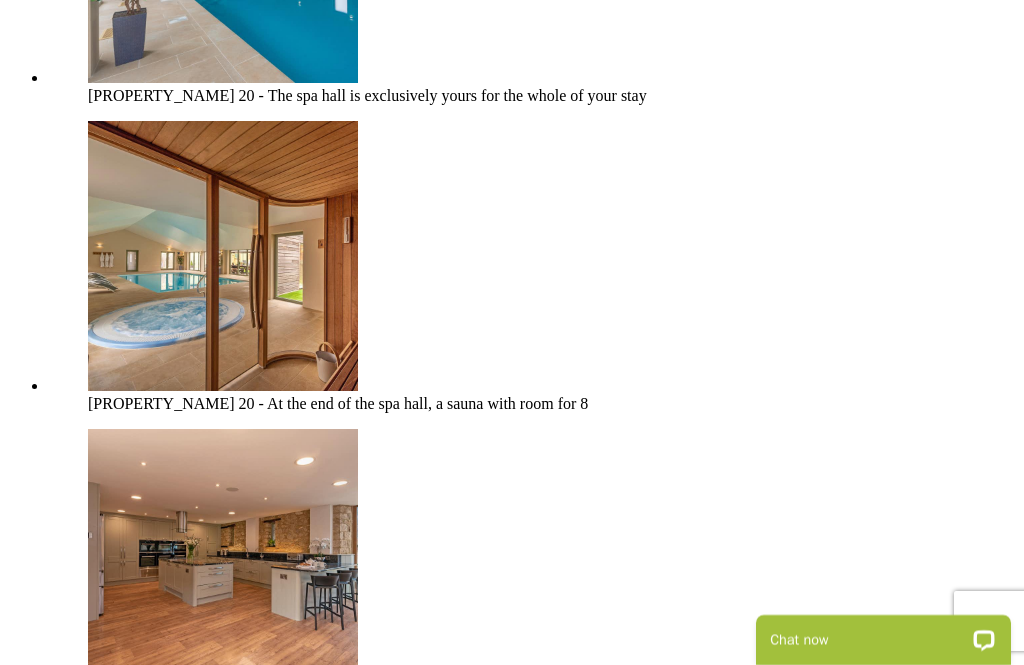 click at bounding box center [223, 9514] 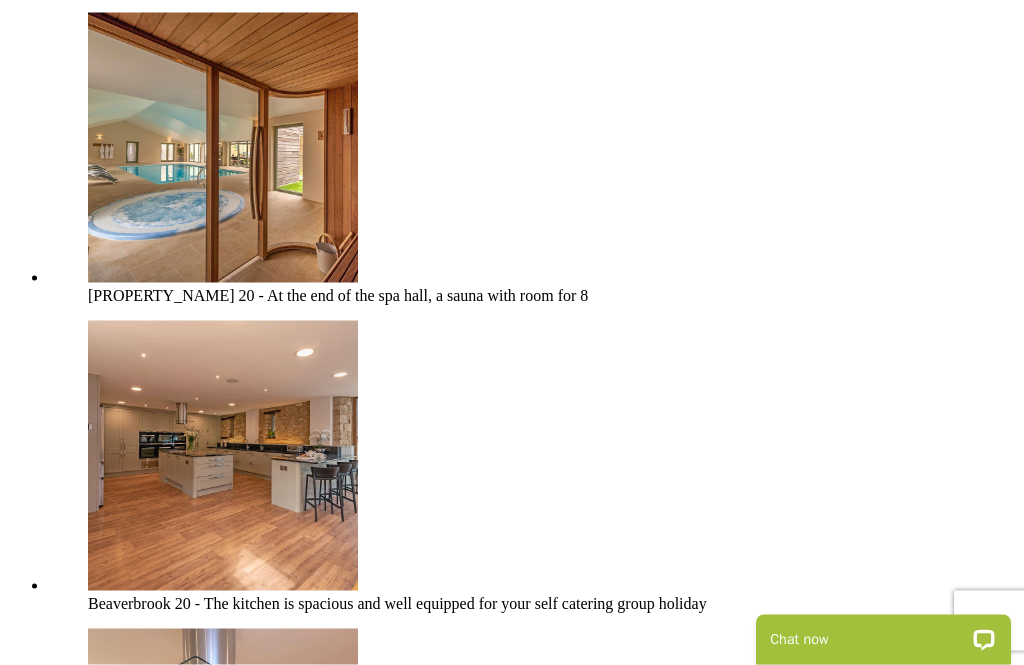 scroll, scrollTop: 2463, scrollLeft: 0, axis: vertical 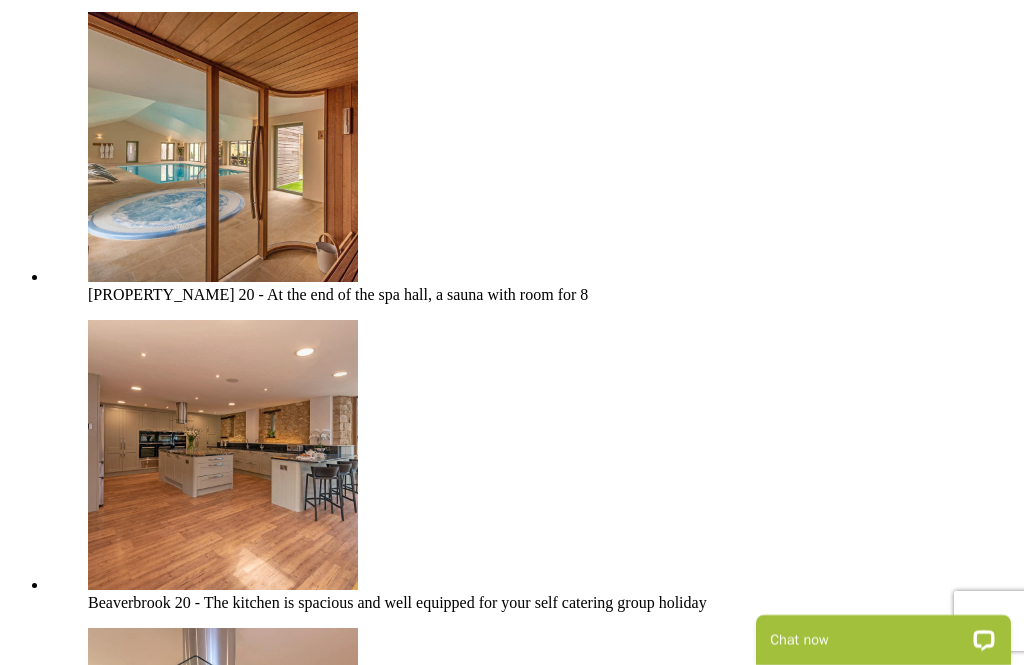 click at bounding box center [223, 9405] 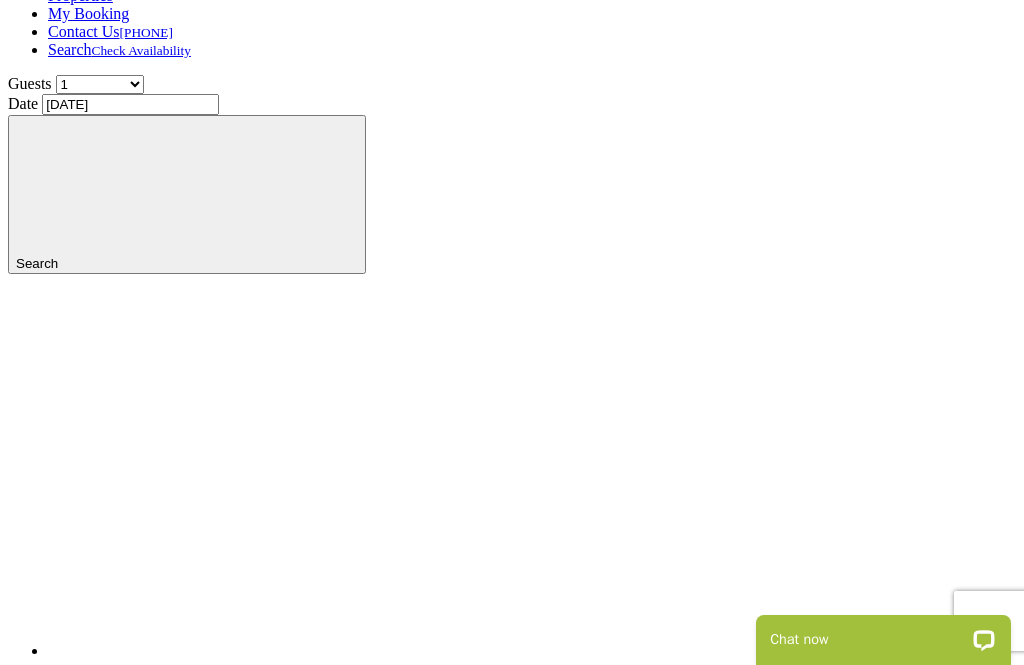 scroll, scrollTop: 420, scrollLeft: 0, axis: vertical 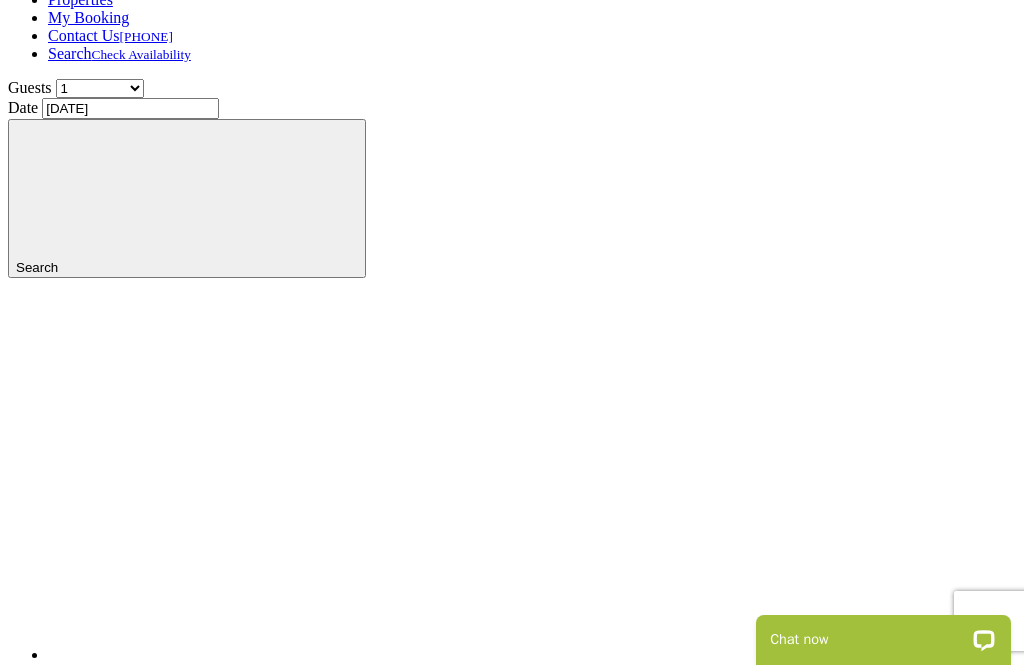 click on "About" at bounding box center [68, 1000] 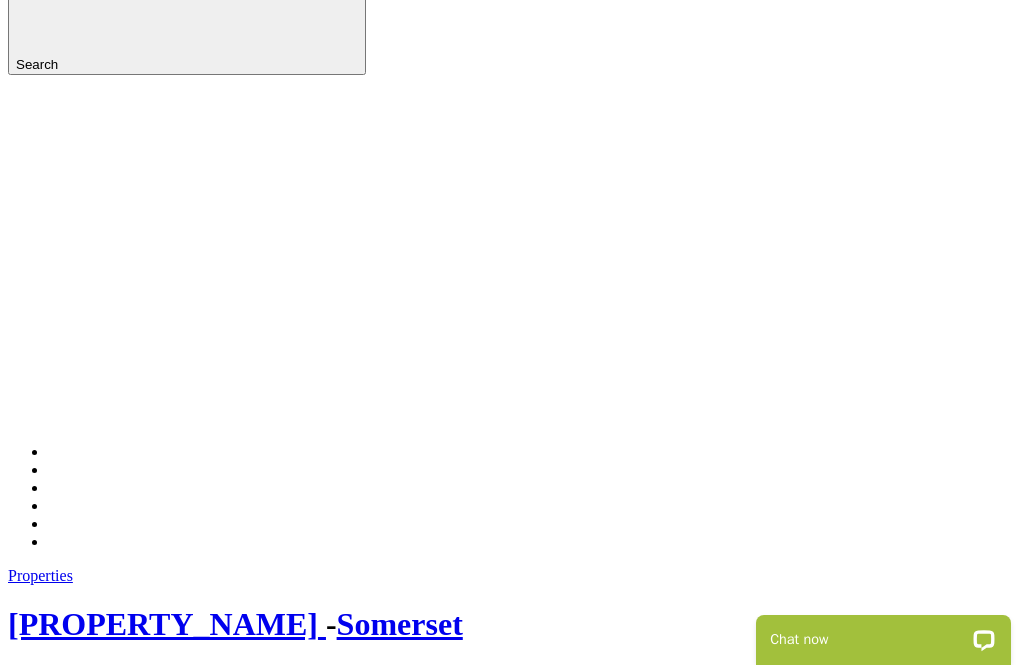 scroll, scrollTop: 622, scrollLeft: 0, axis: vertical 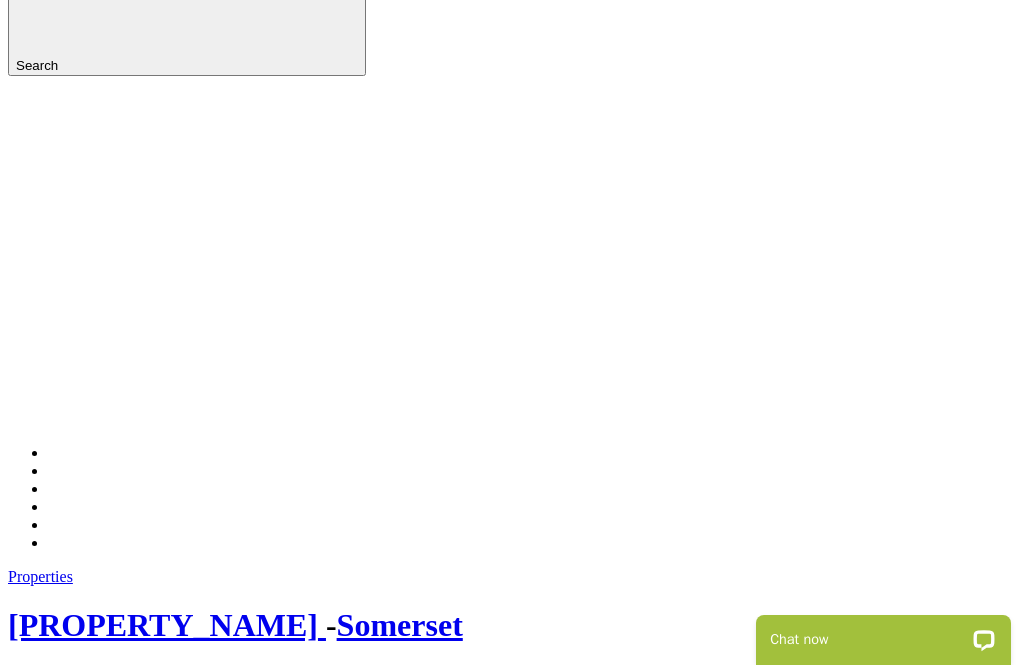 click on "Jurassic Coast" at bounding box center [429, 1250] 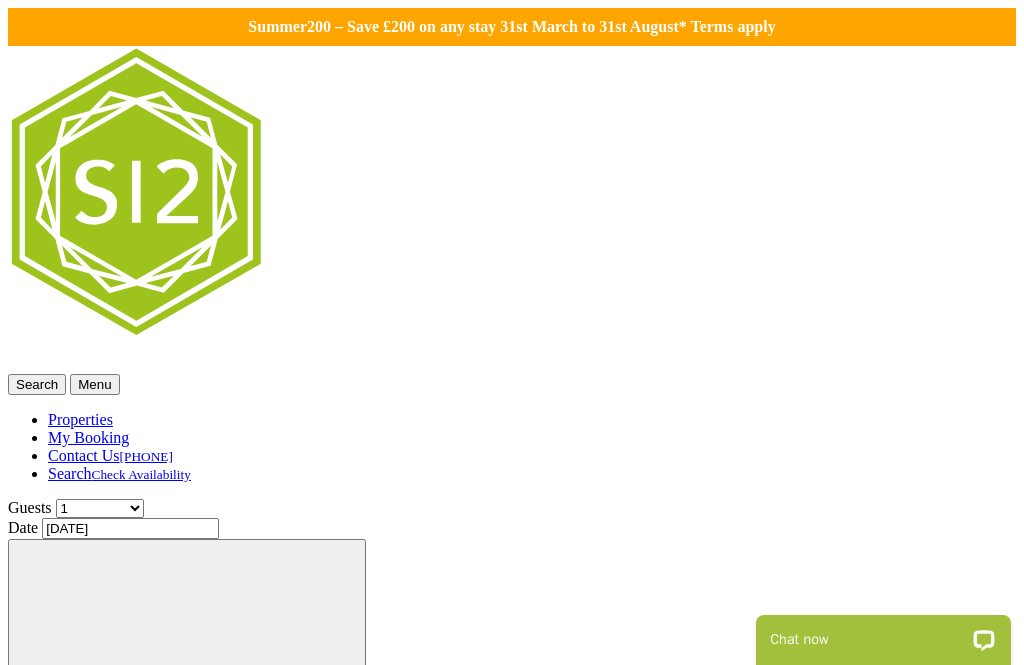 scroll, scrollTop: 0, scrollLeft: 0, axis: both 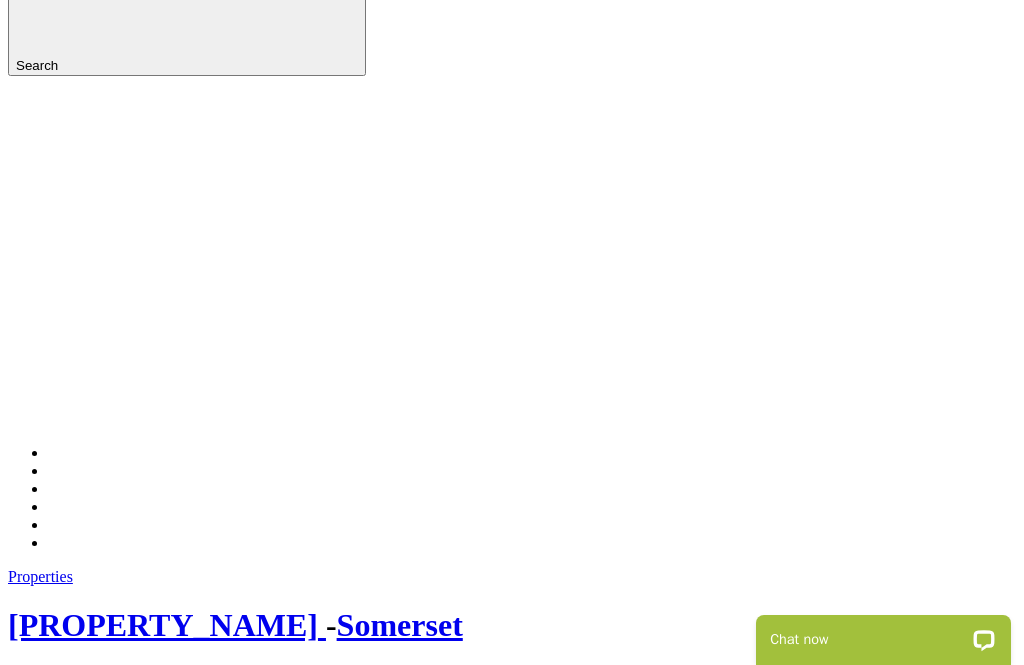 click on "Facts A-Z" at bounding box center (80, 762) 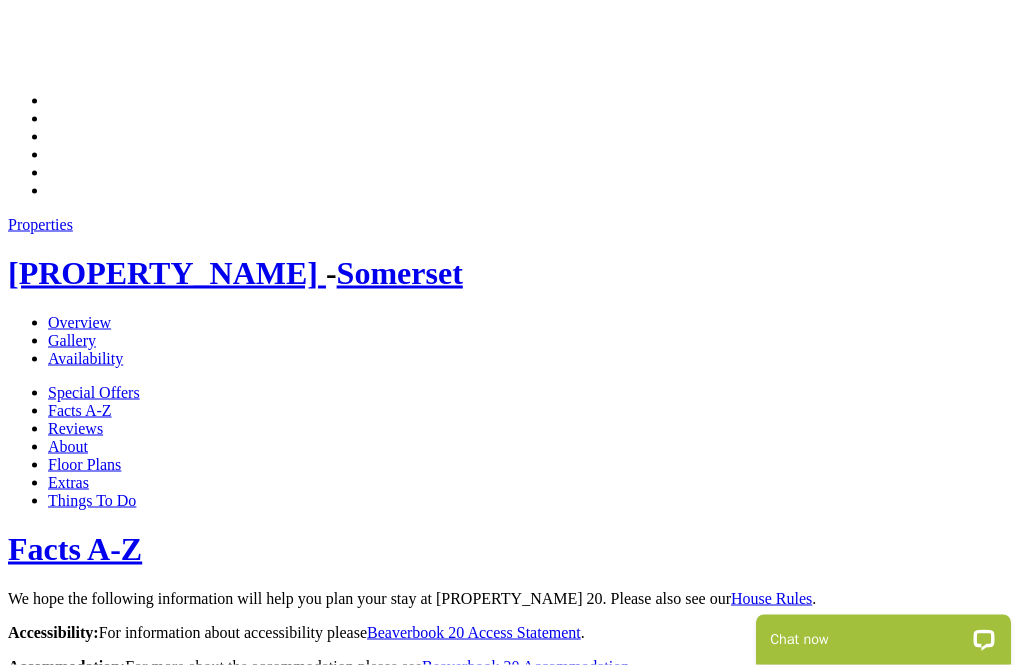 scroll, scrollTop: 975, scrollLeft: 0, axis: vertical 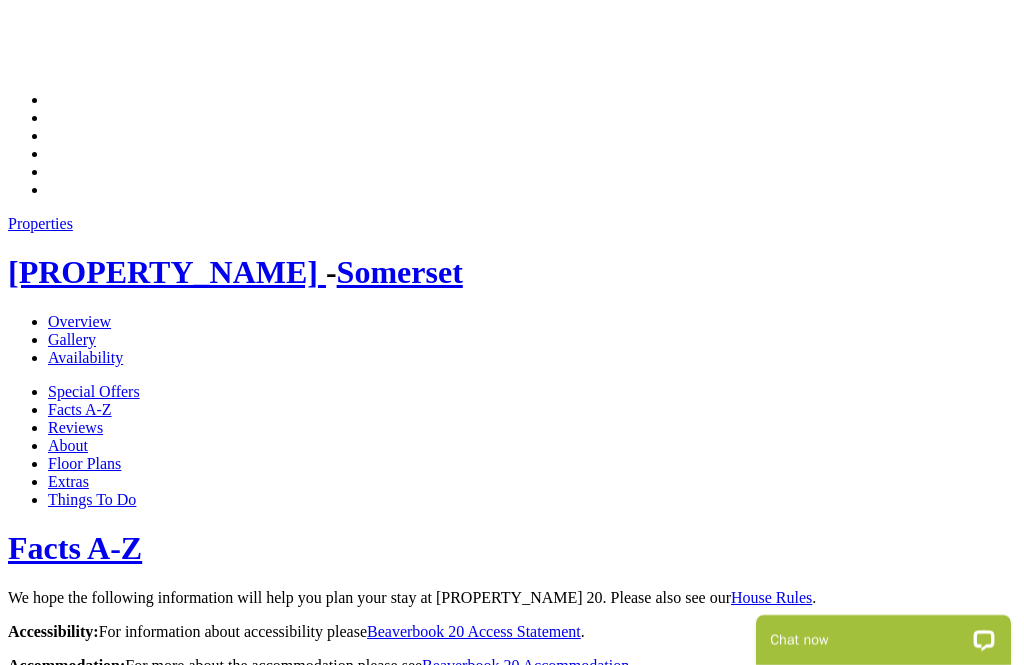 click on "On Your Departure From A Sleeps[NUMBER] Property" at bounding box center (328, 1007) 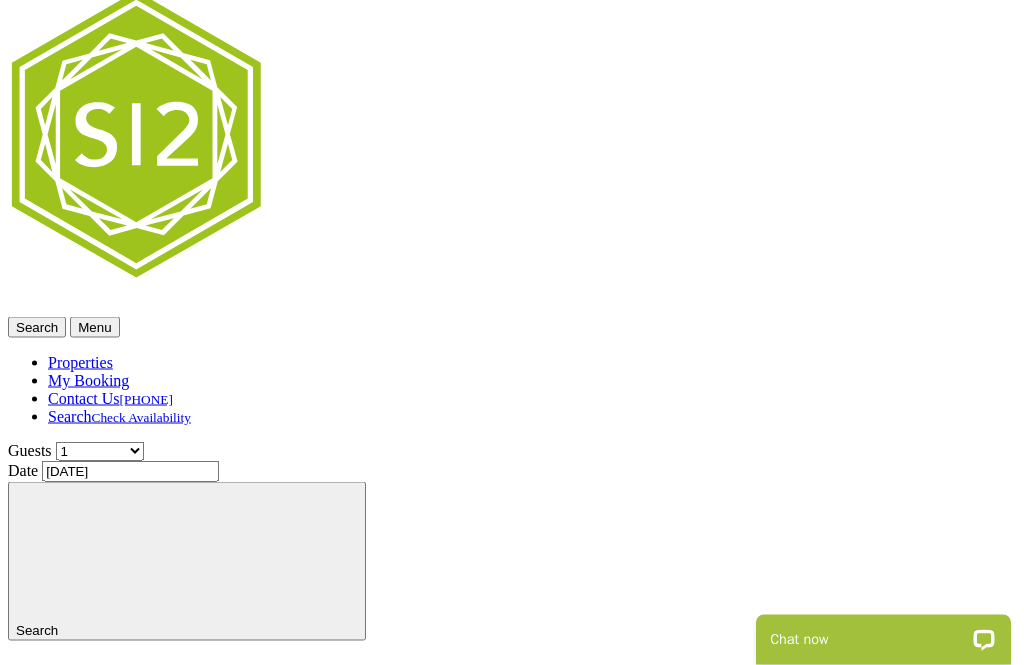 scroll, scrollTop: 0, scrollLeft: 0, axis: both 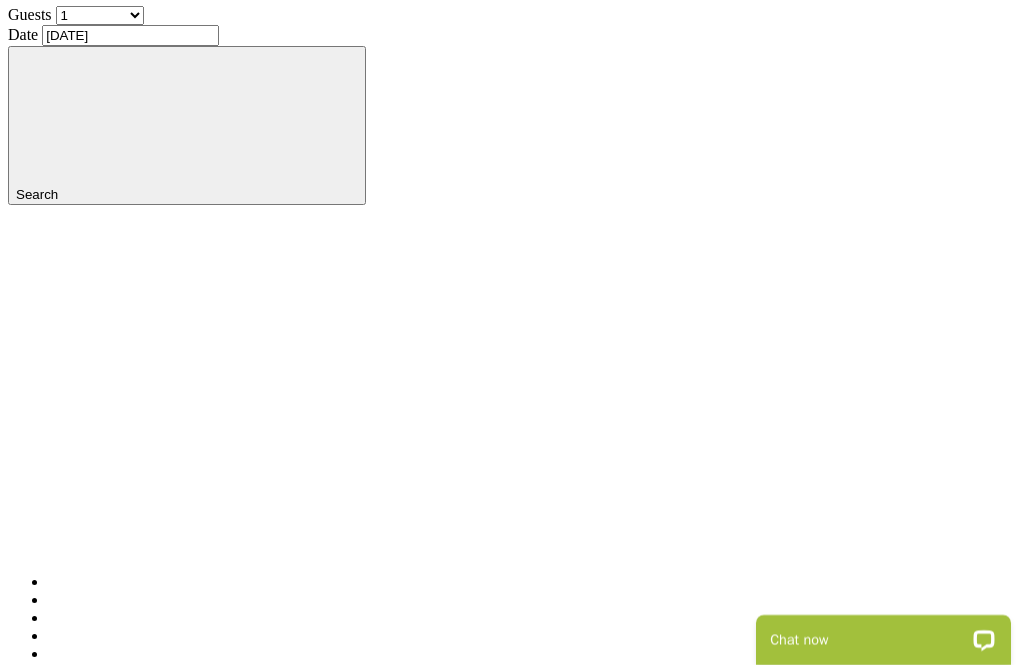 click on "Floor Plans" at bounding box center (84, 945) 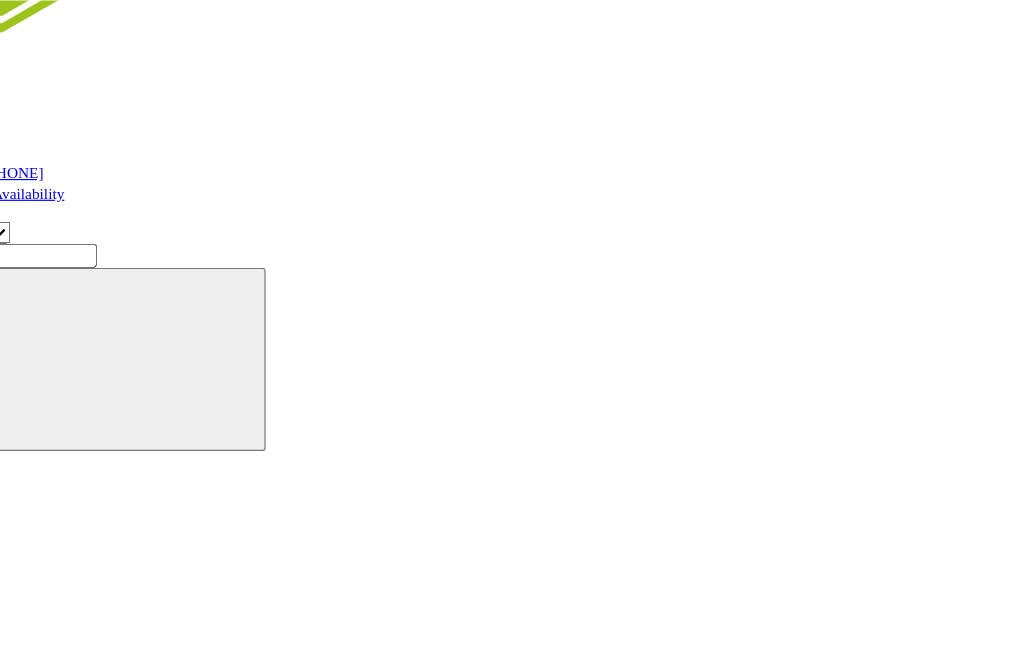scroll, scrollTop: 306, scrollLeft: 0, axis: vertical 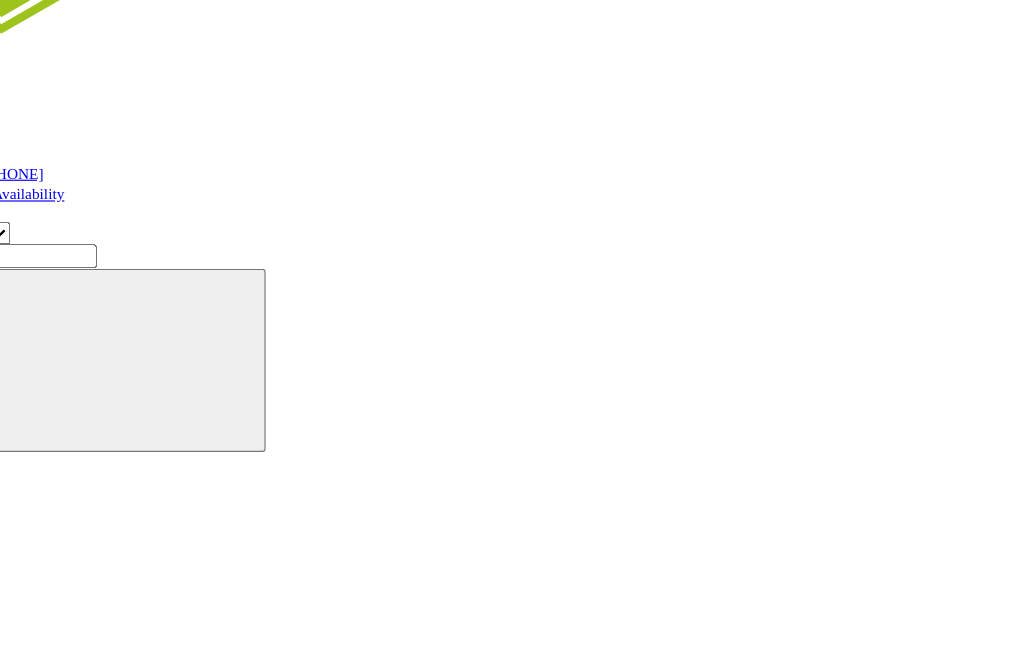 click on "Gallery" at bounding box center (72, 1008) 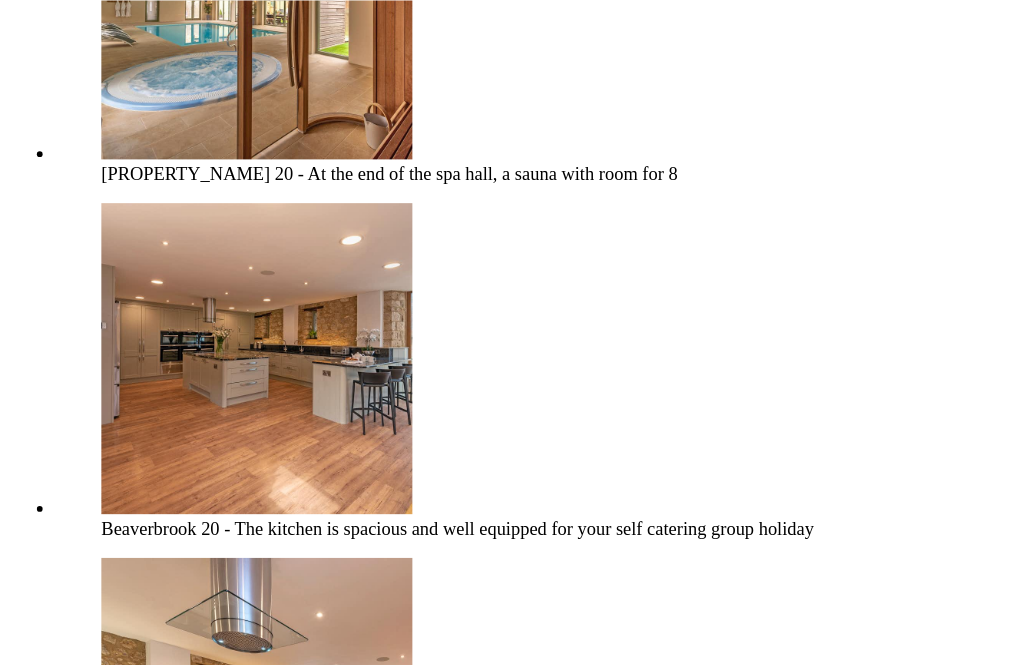 scroll, scrollTop: 2606, scrollLeft: 0, axis: vertical 